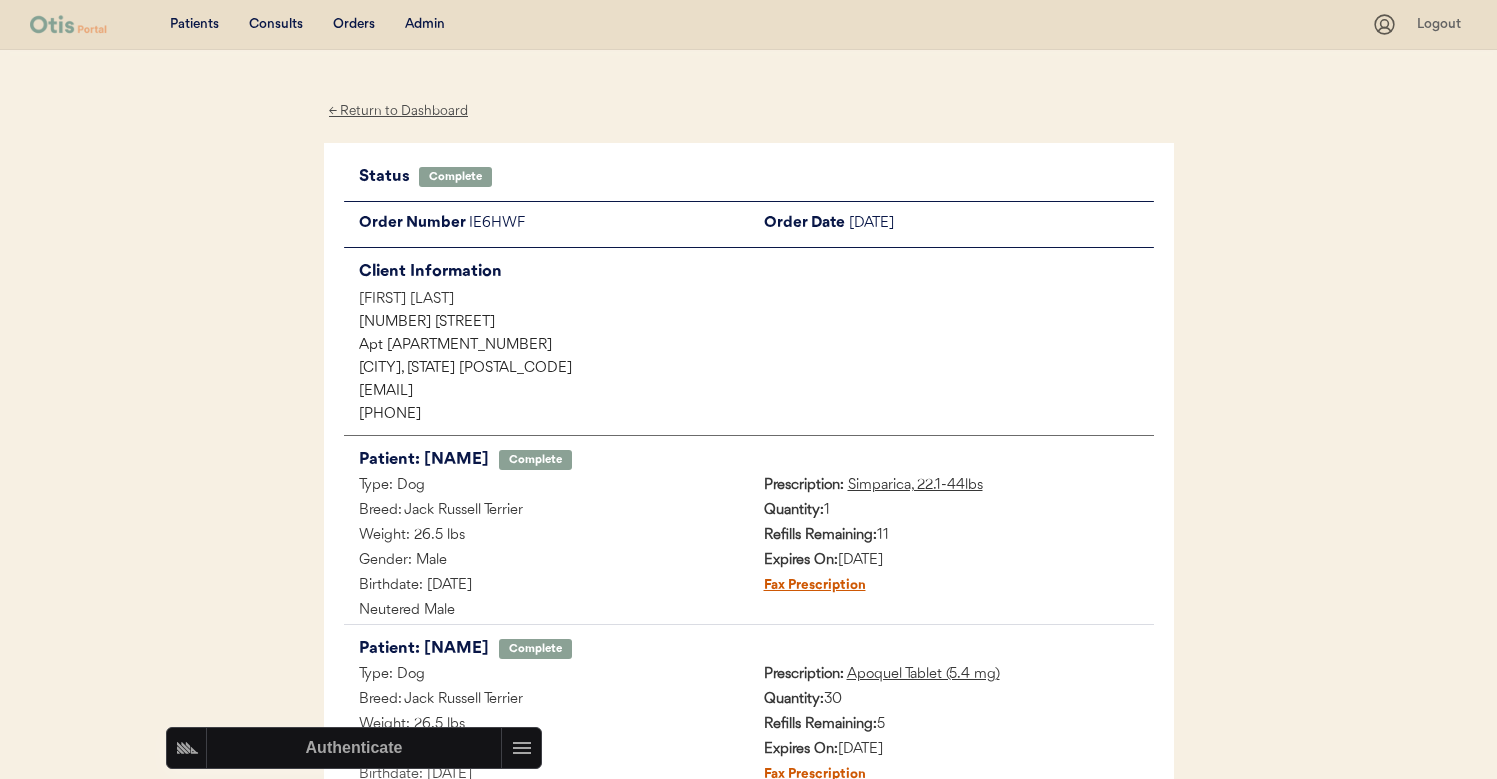 scroll, scrollTop: 0, scrollLeft: 0, axis: both 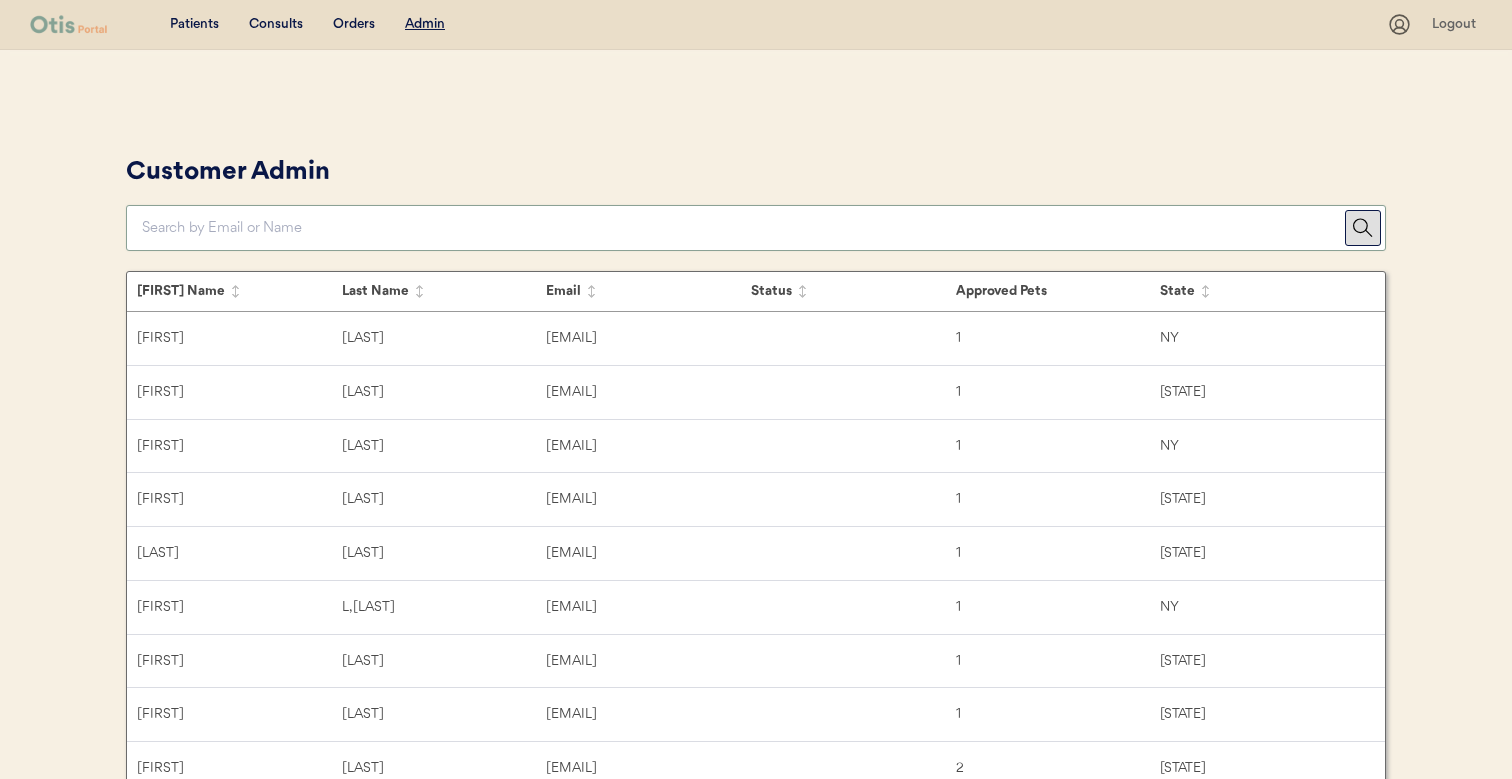 click at bounding box center [743, 228] 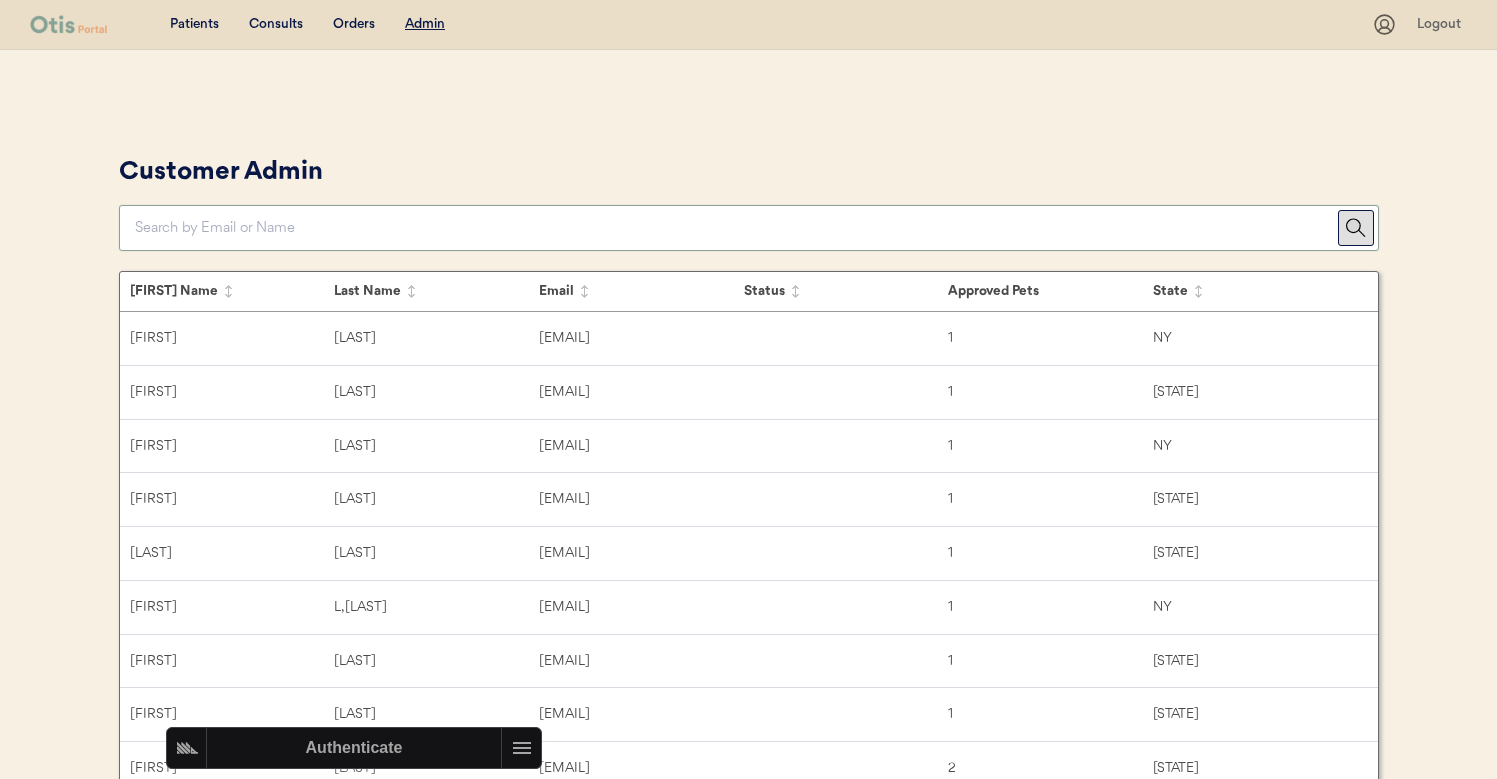 paste on "[FIRST] [LAST]" 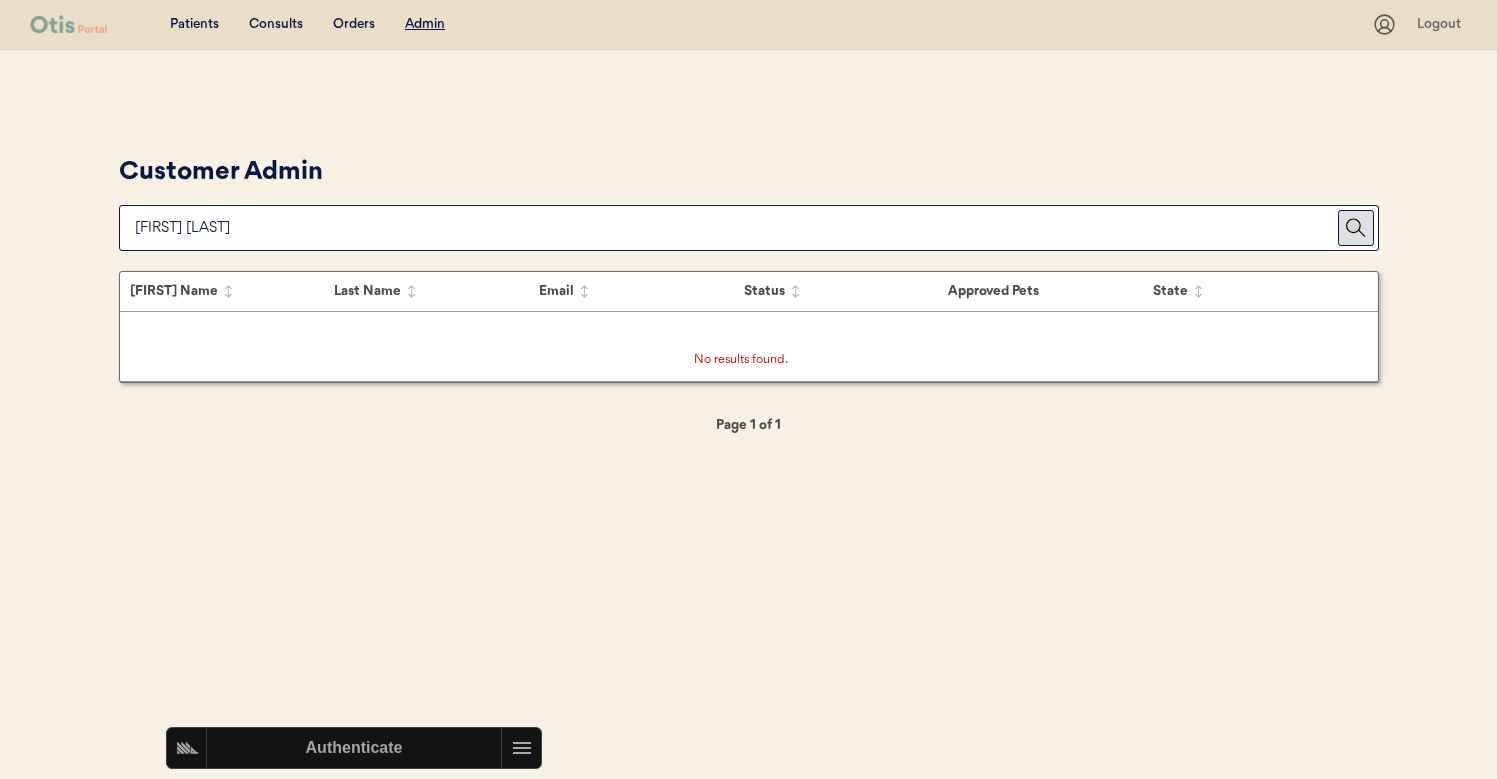 click on "[ROLE]" at bounding box center (749, 200) 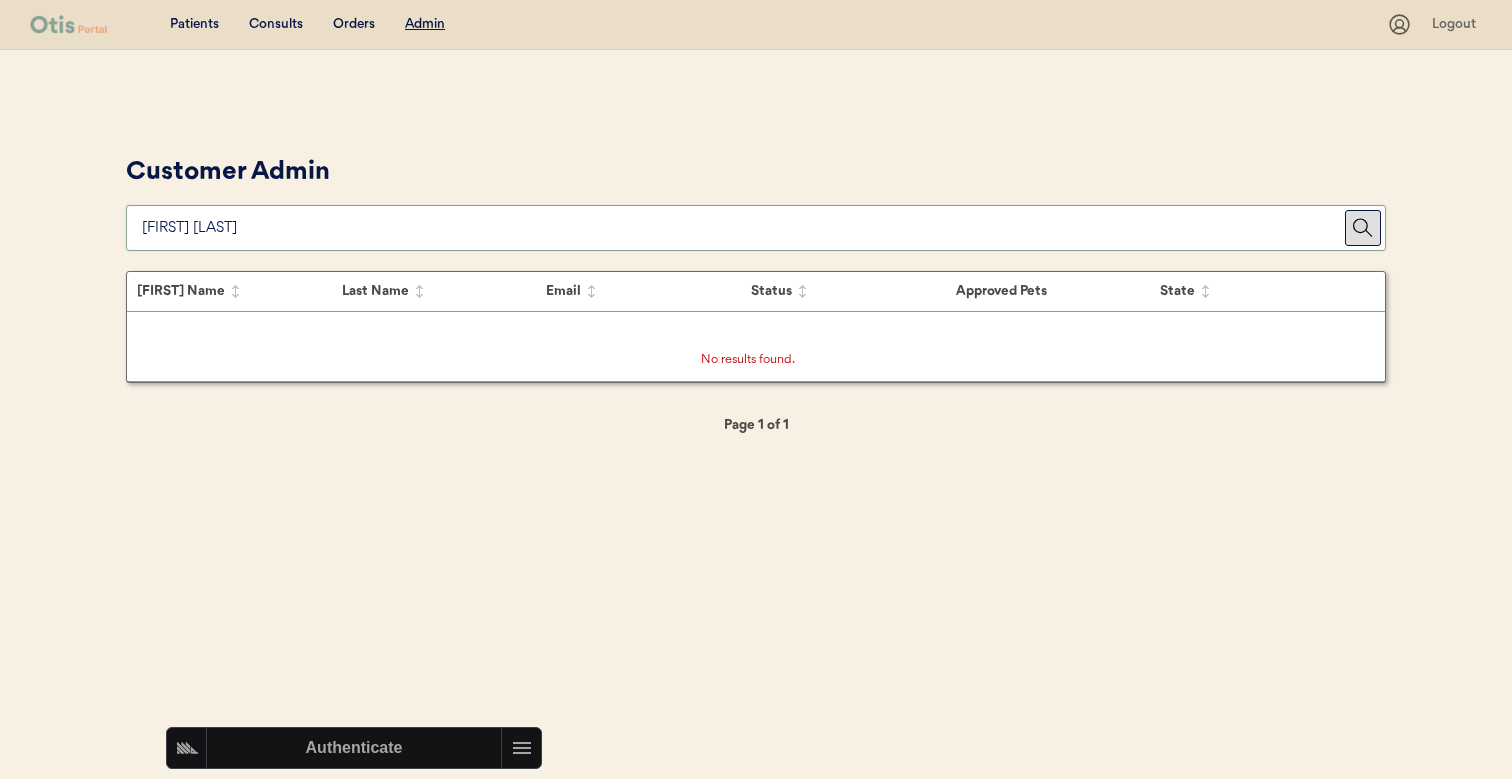 click at bounding box center (743, 228) 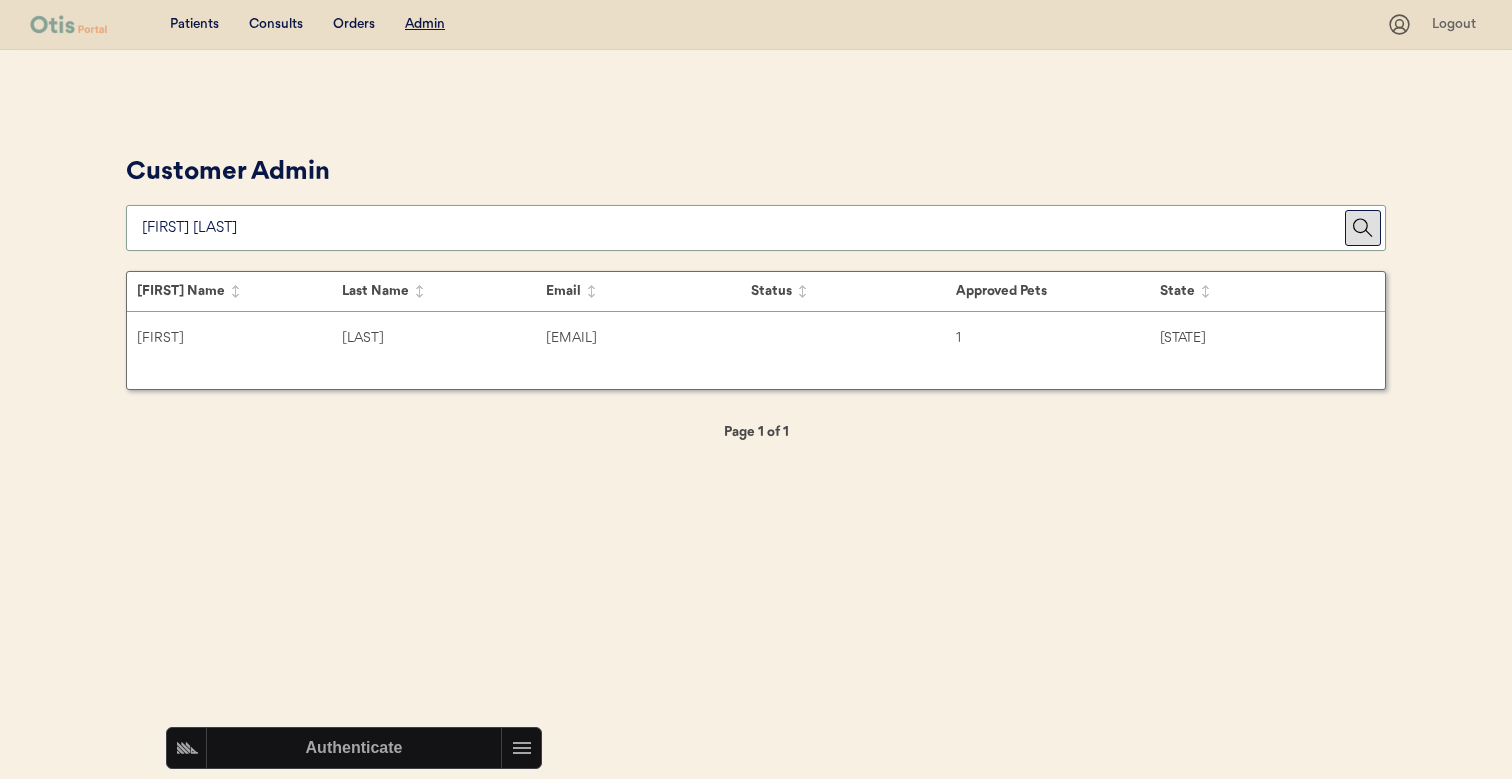 type on "Karmen Heyl" 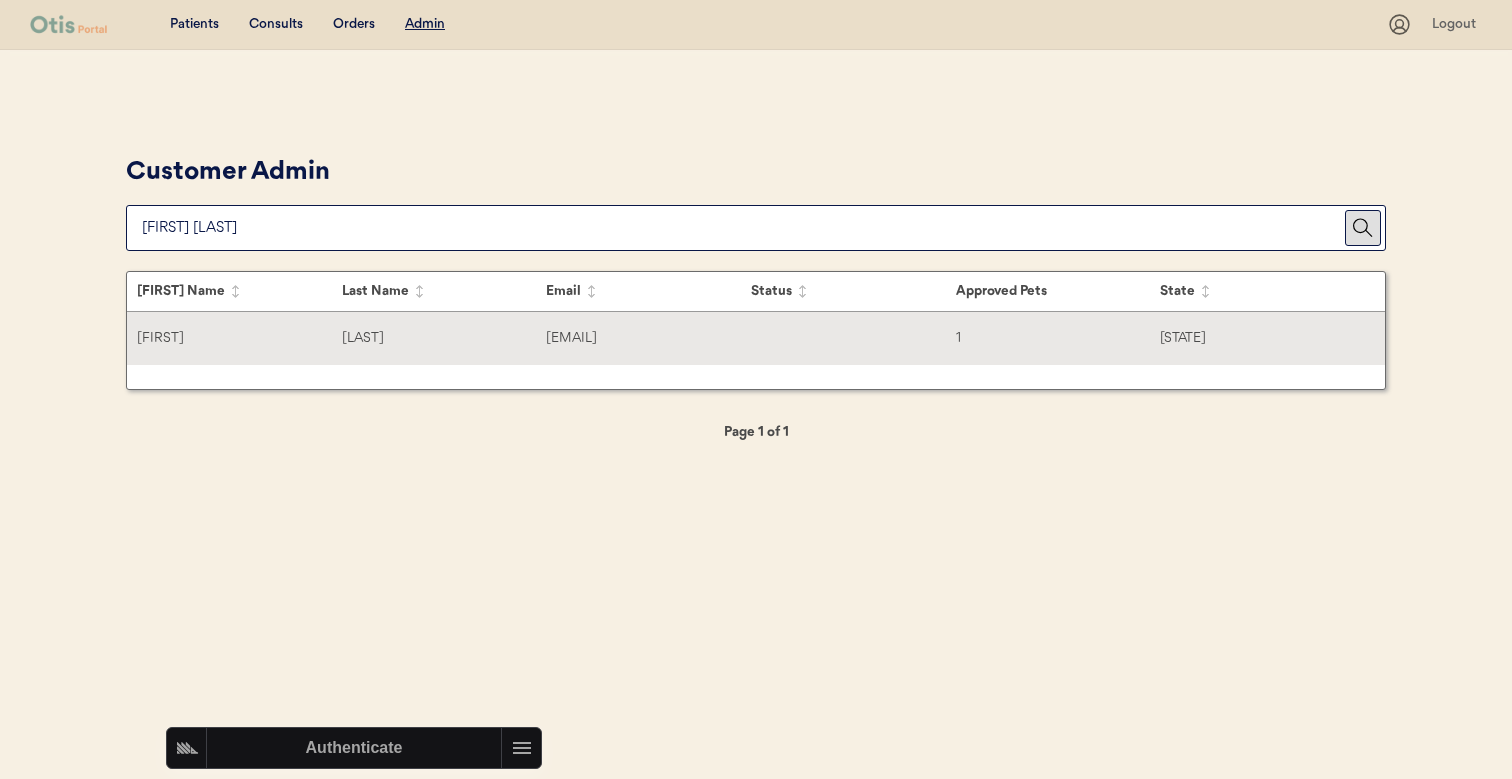 click on "Karmen Heyloun karmenheyloun@gmail.com 1 VA" at bounding box center [756, 338] 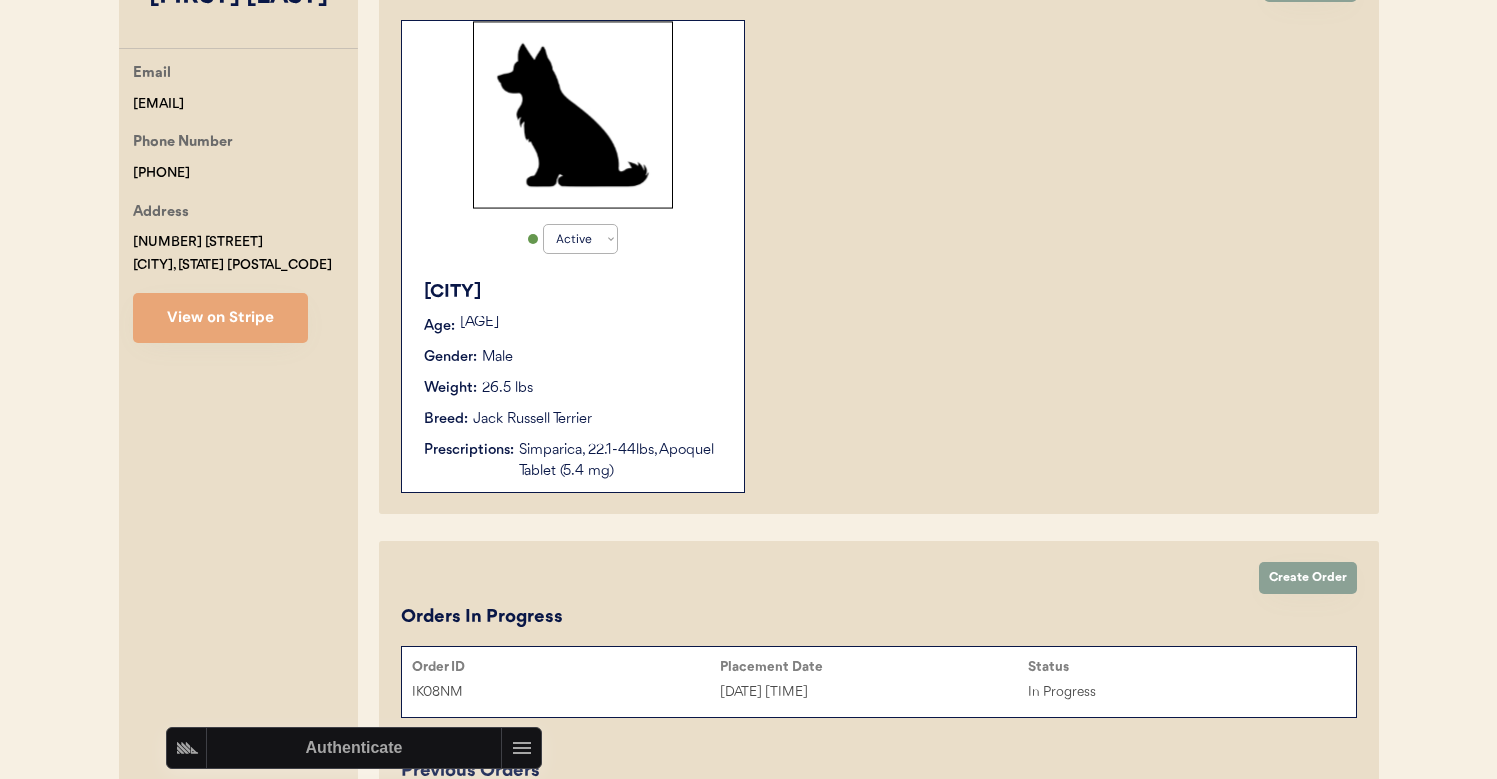scroll, scrollTop: 452, scrollLeft: 0, axis: vertical 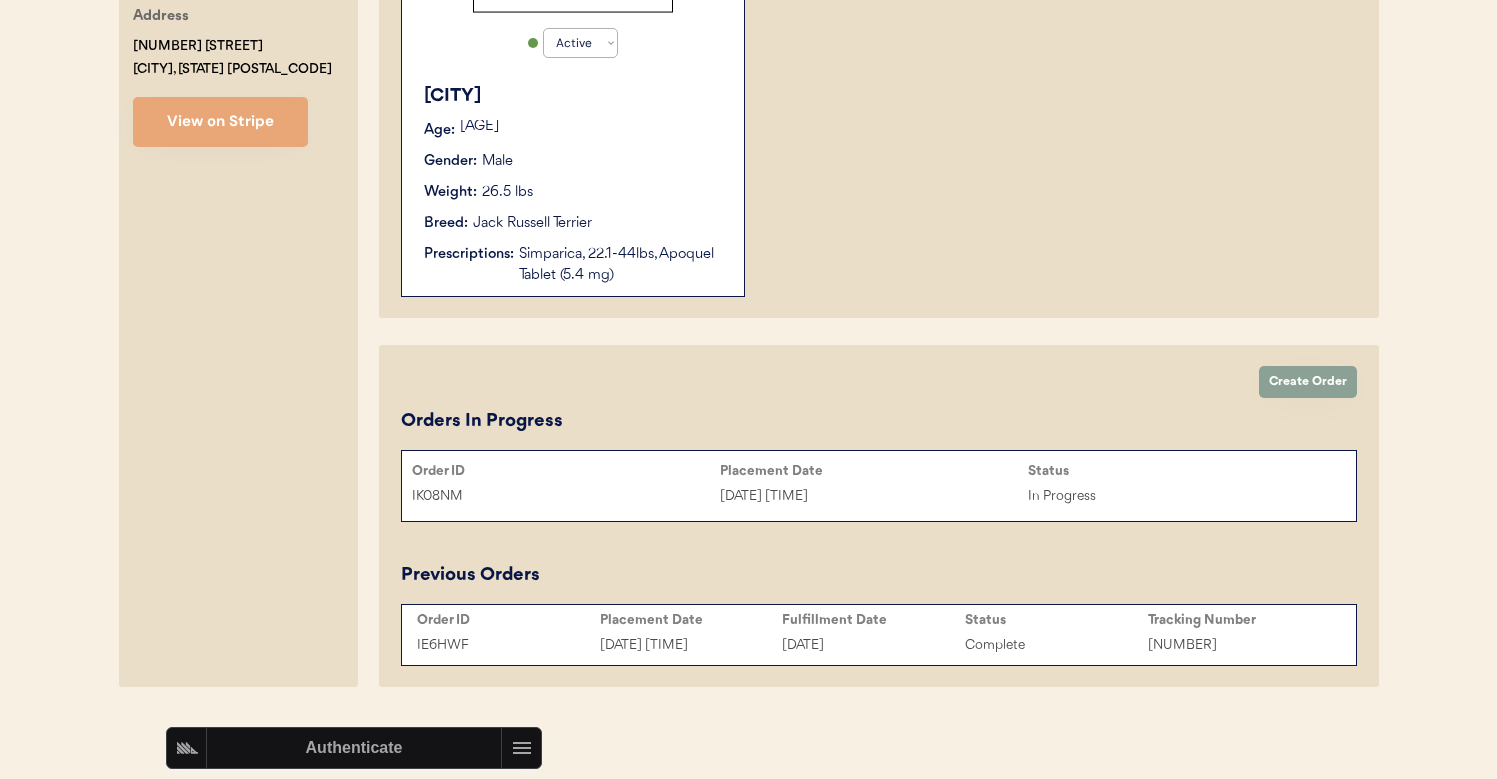 click on "Jack Russell Terrier" at bounding box center (532, 223) 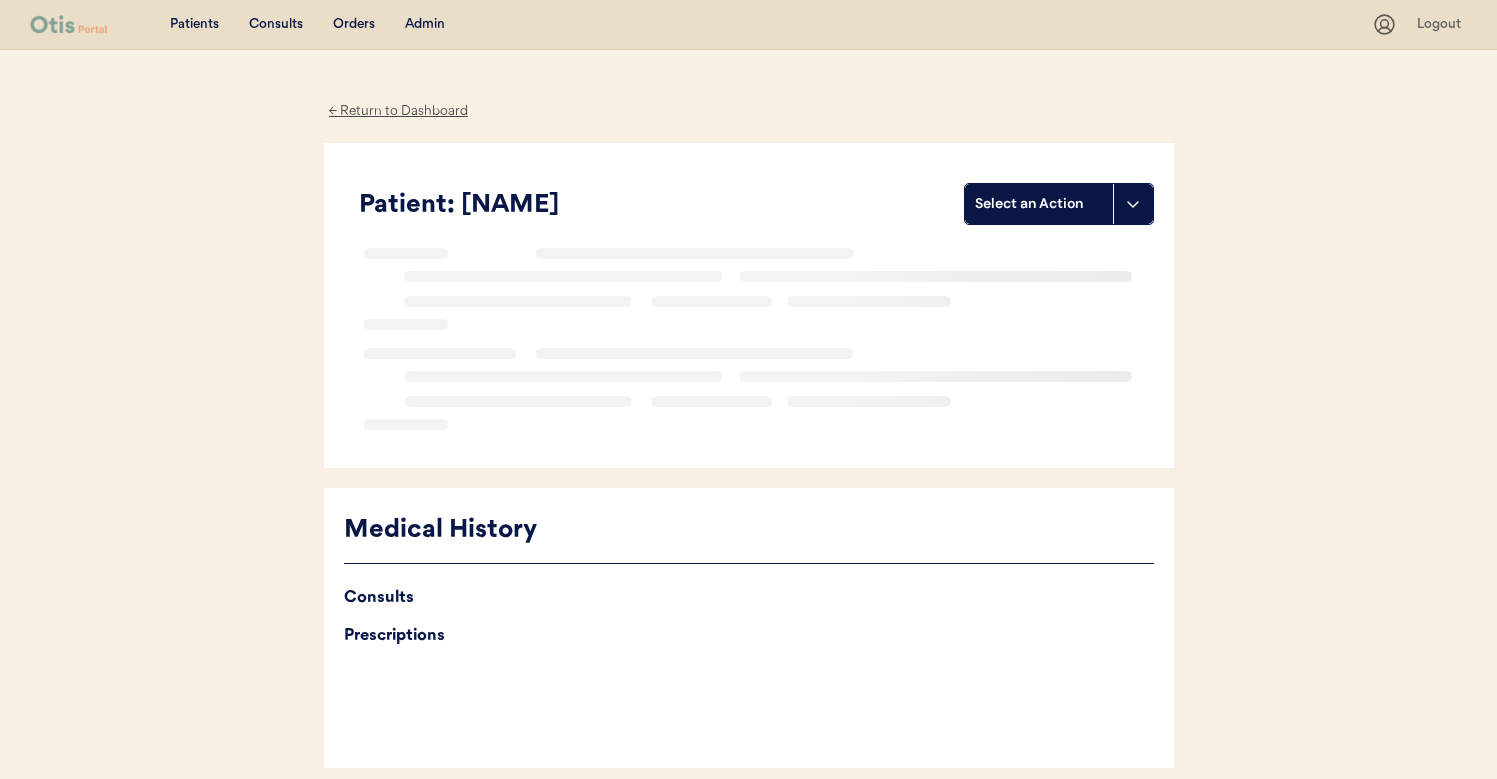 scroll, scrollTop: 0, scrollLeft: 0, axis: both 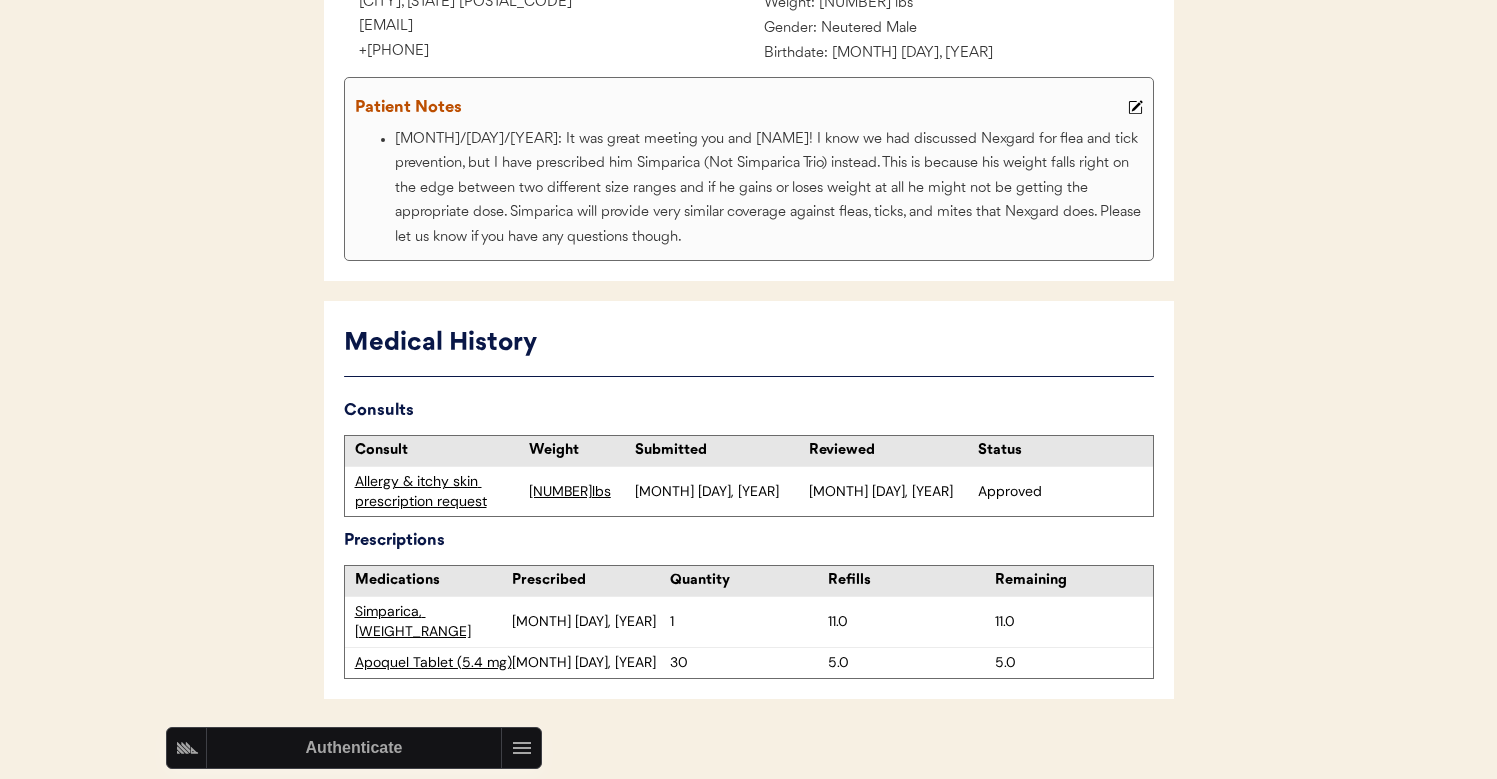 click on "Allergy & itchy skin prescription request" at bounding box center [437, 491] 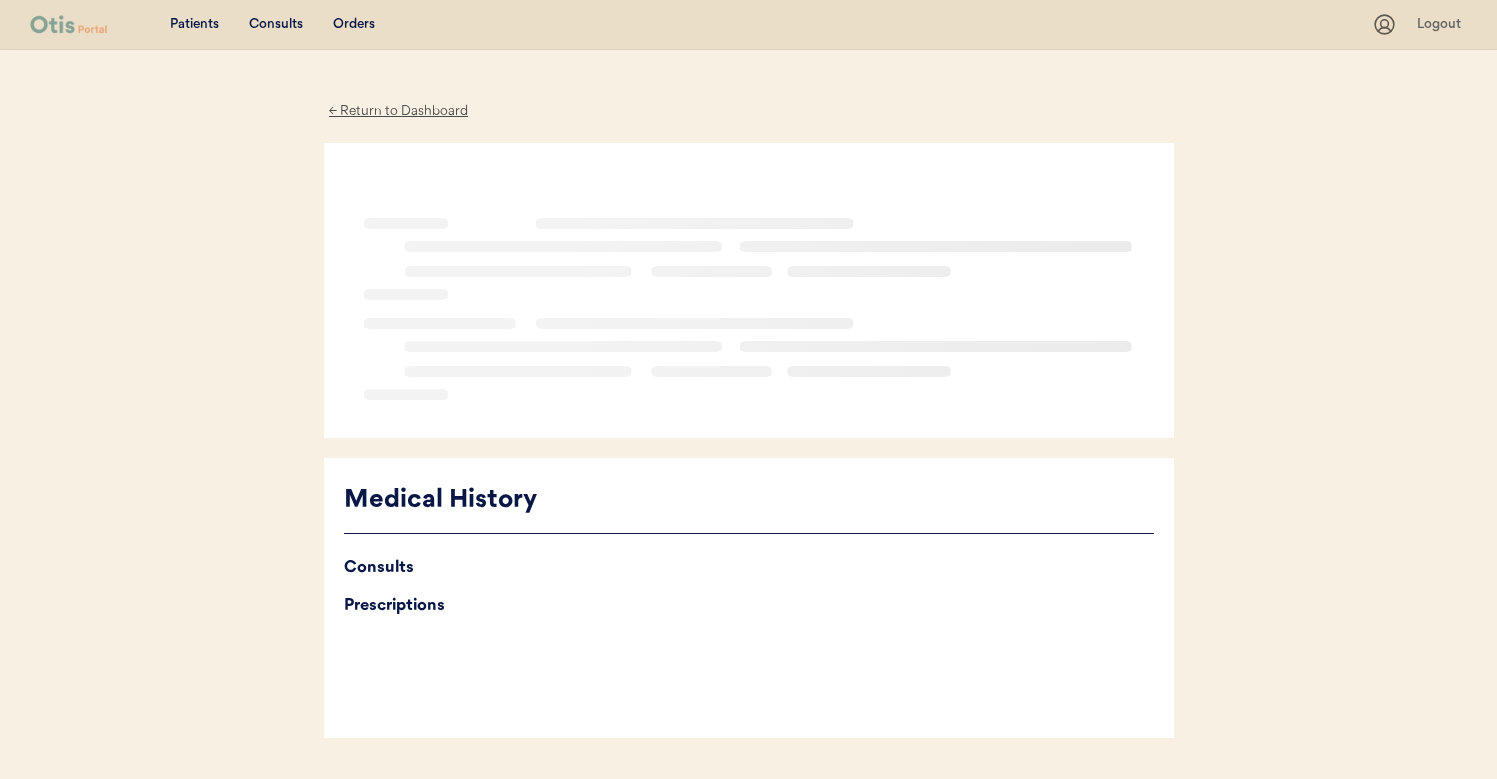 scroll, scrollTop: 0, scrollLeft: 0, axis: both 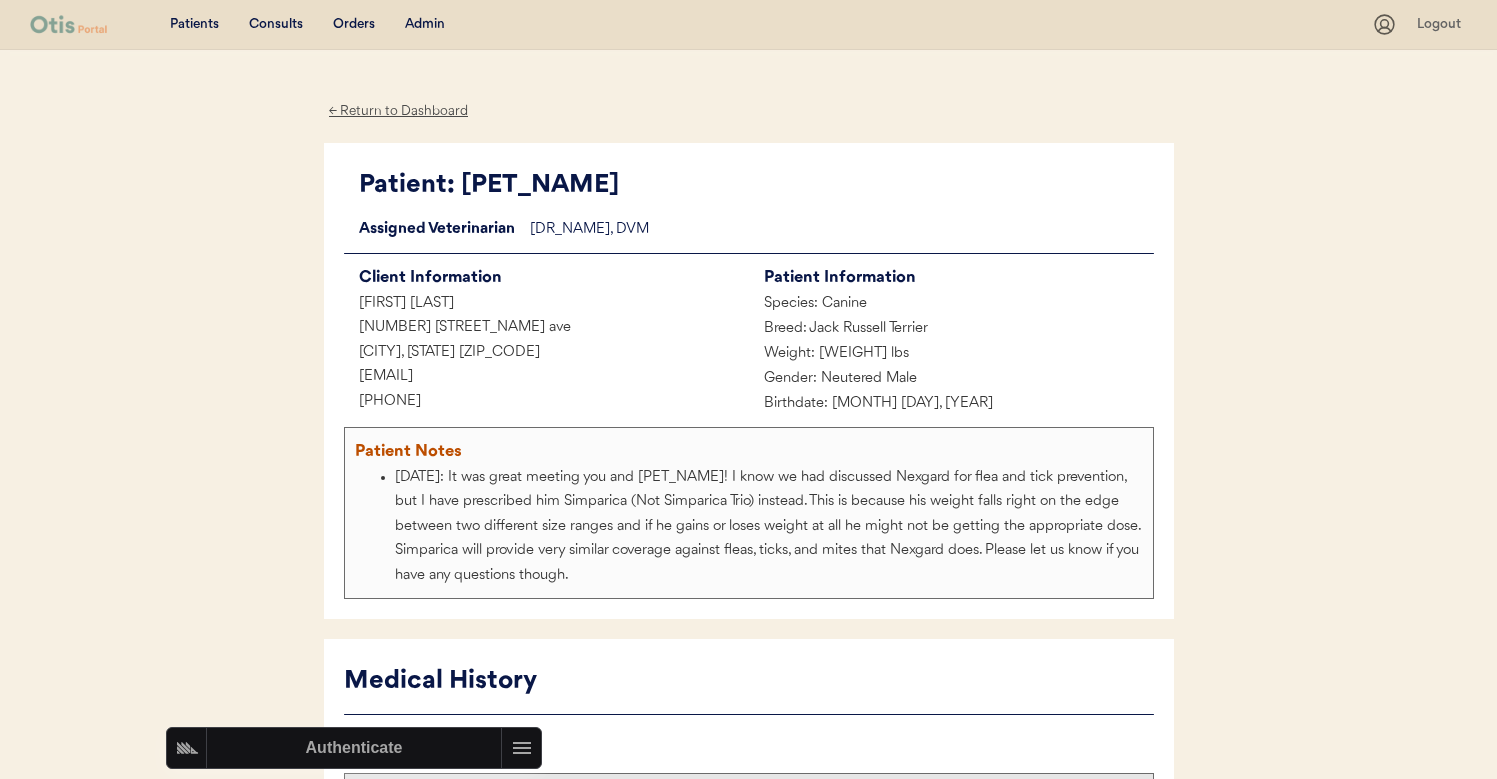 click on "Admin" at bounding box center [425, 25] 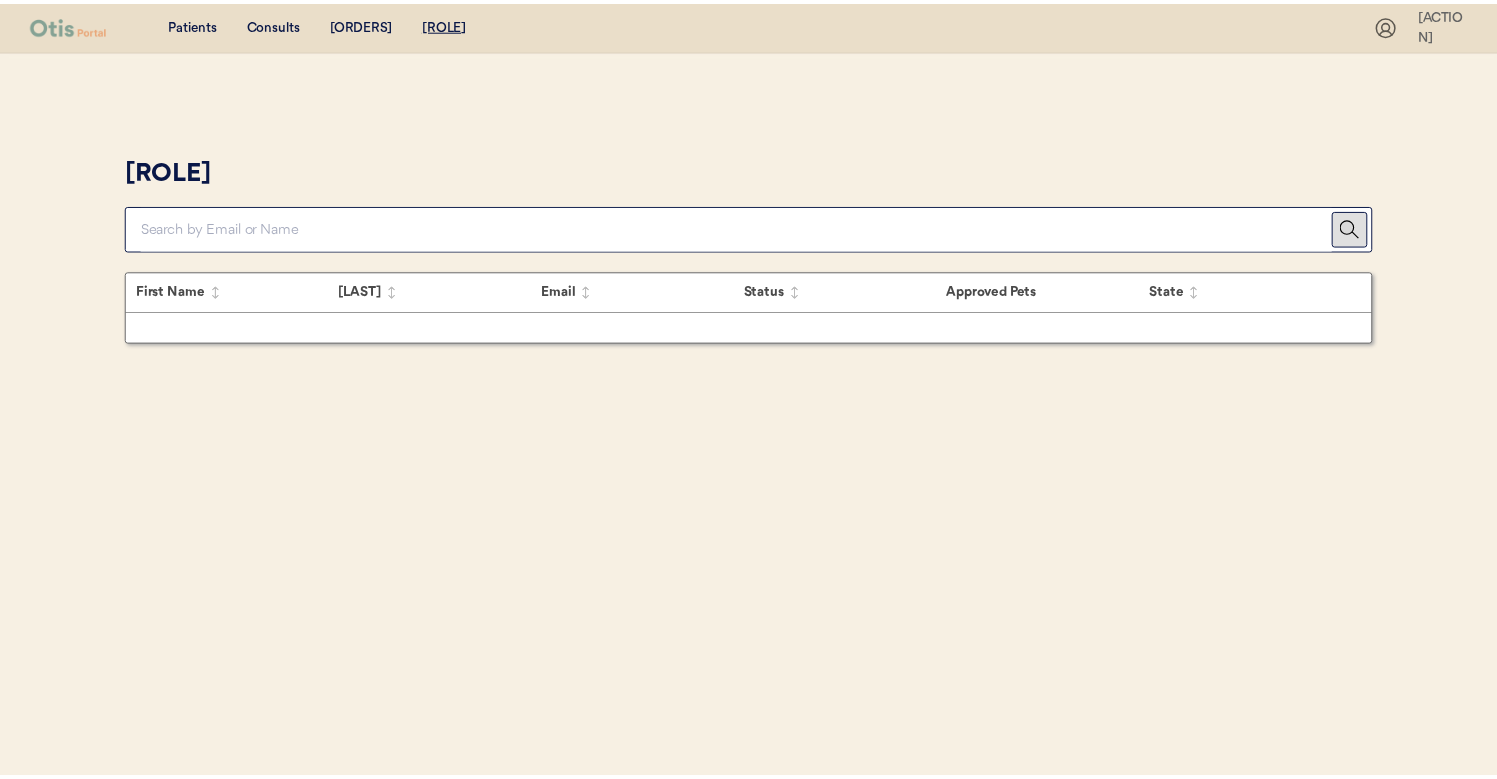 scroll, scrollTop: 0, scrollLeft: 0, axis: both 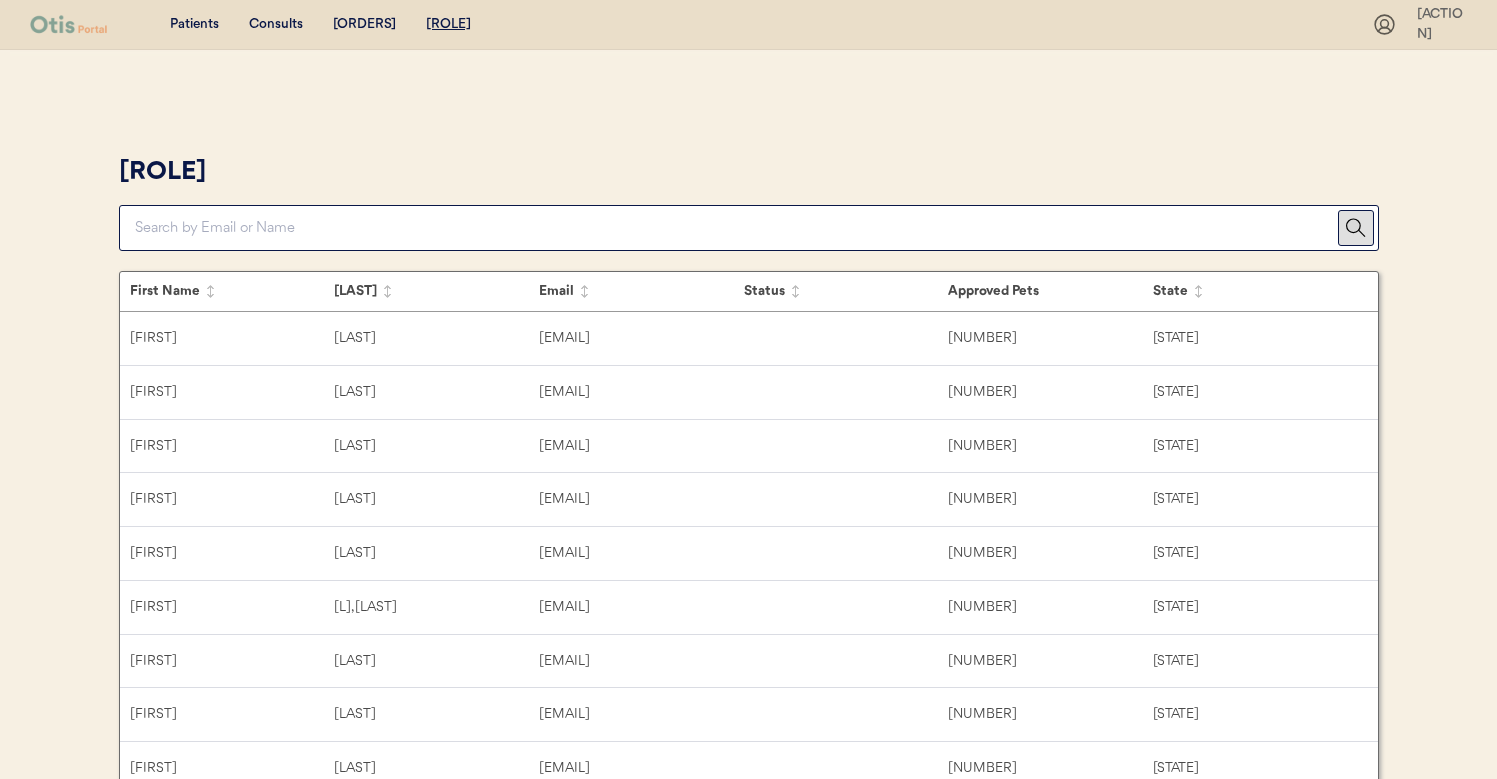 click at bounding box center (736, 228) 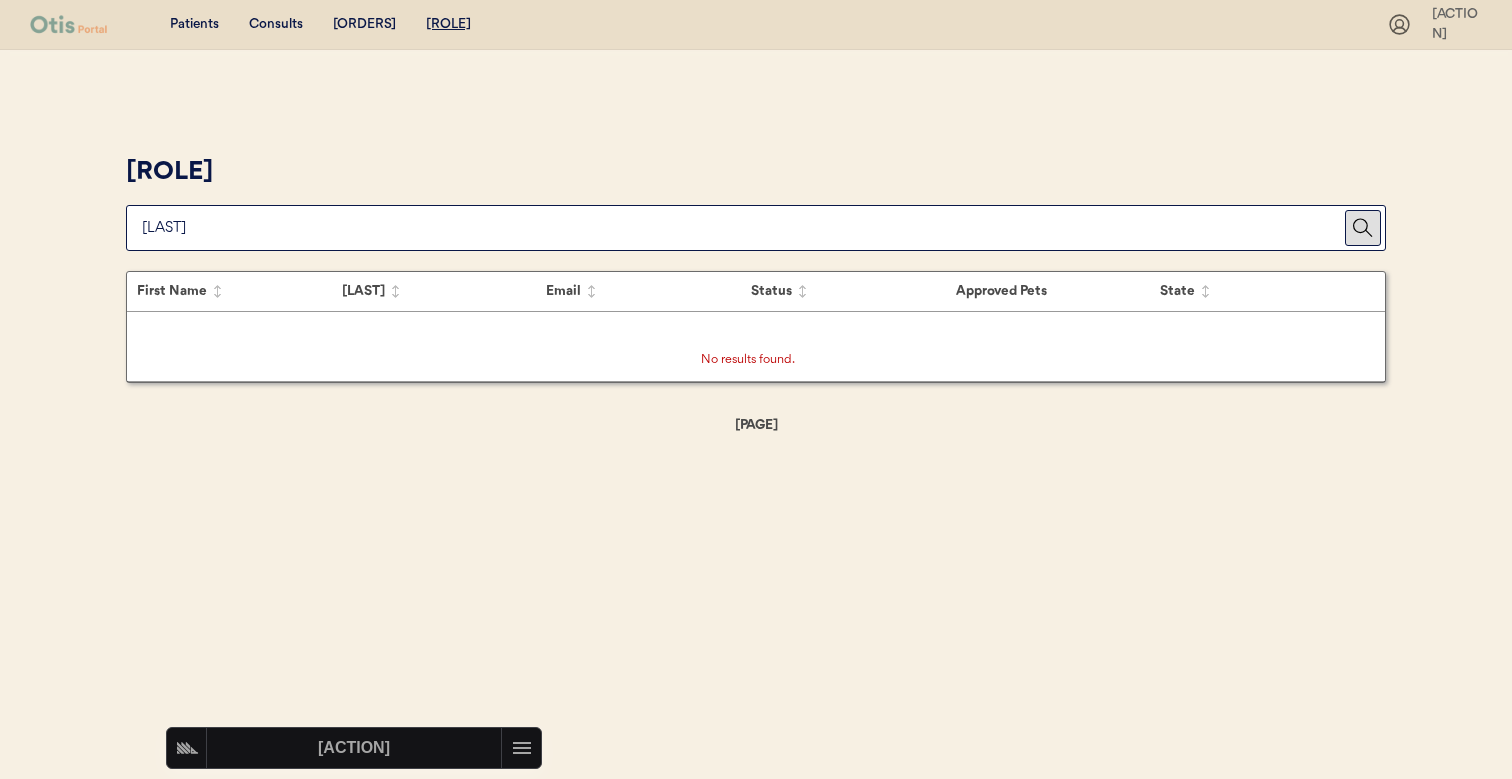 click at bounding box center [743, 228] 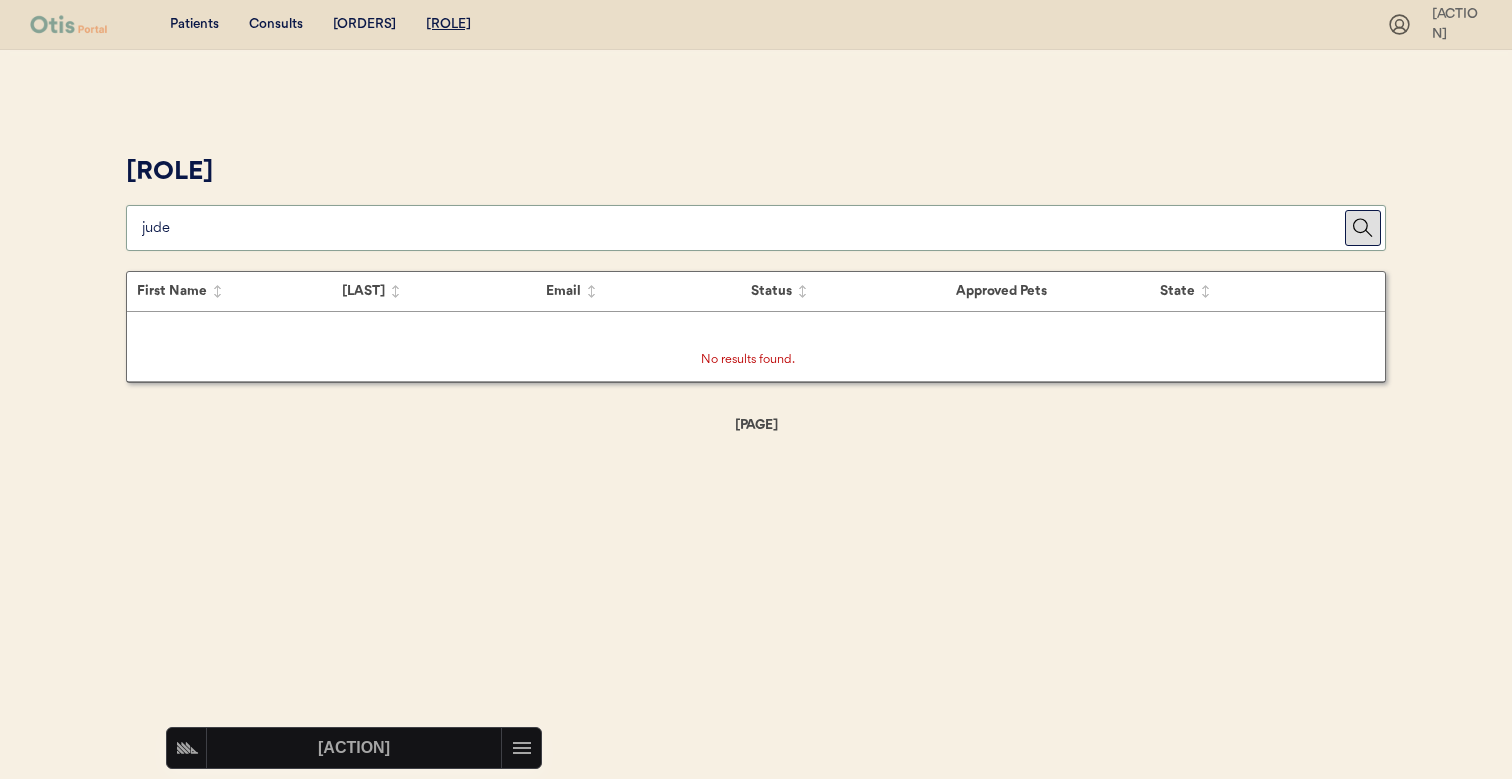 type on "jude" 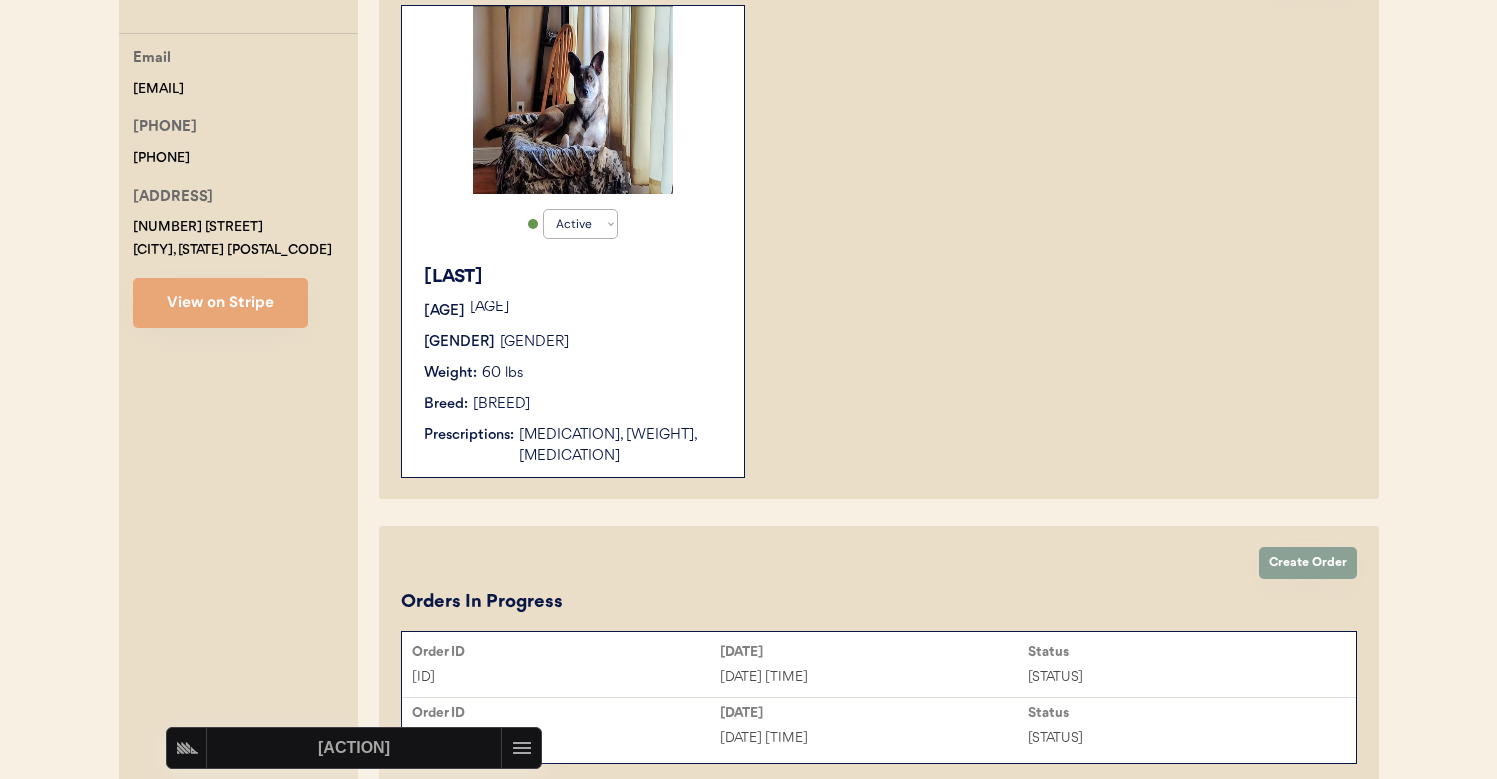 scroll, scrollTop: 369, scrollLeft: 0, axis: vertical 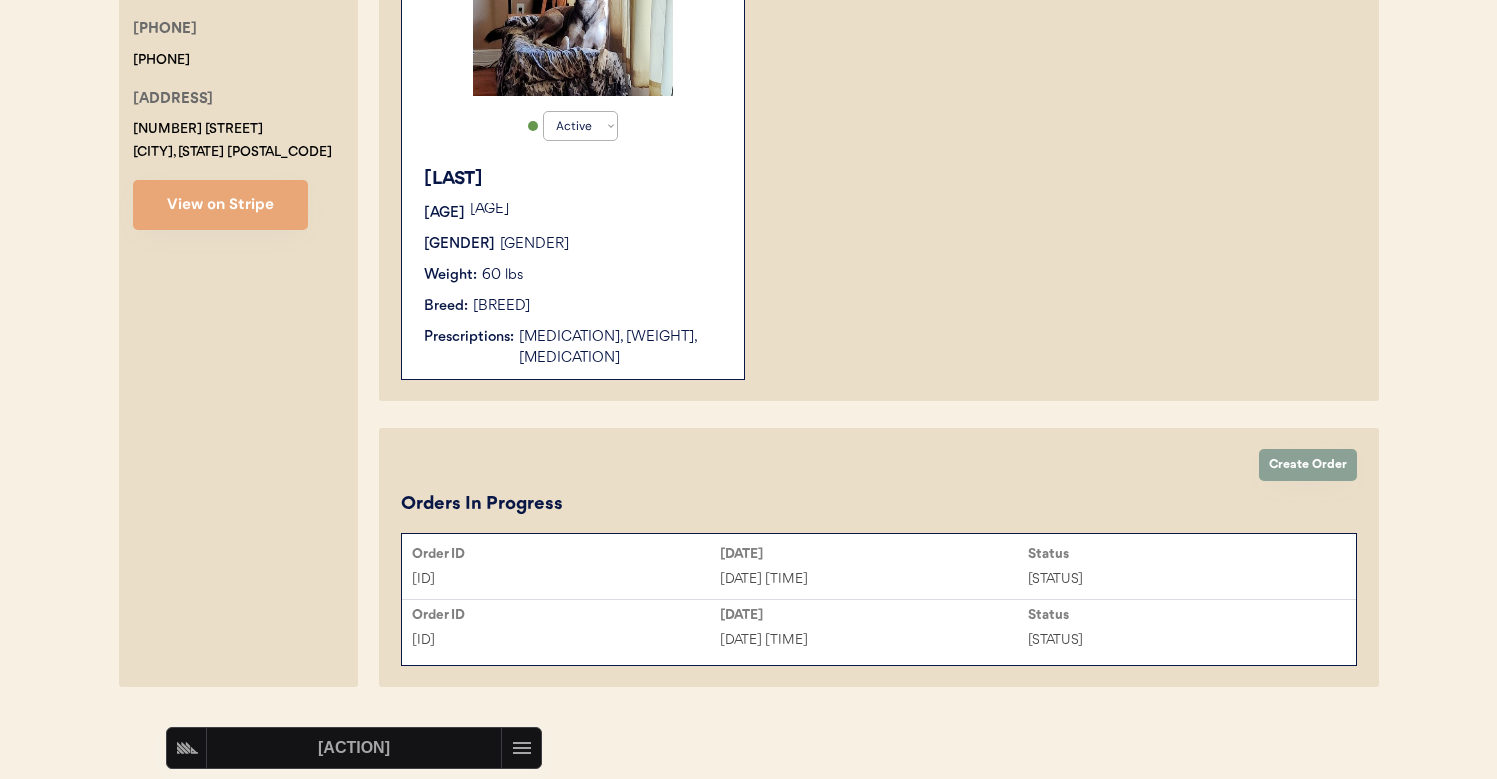 click on "IGR8YY" at bounding box center (566, 579) 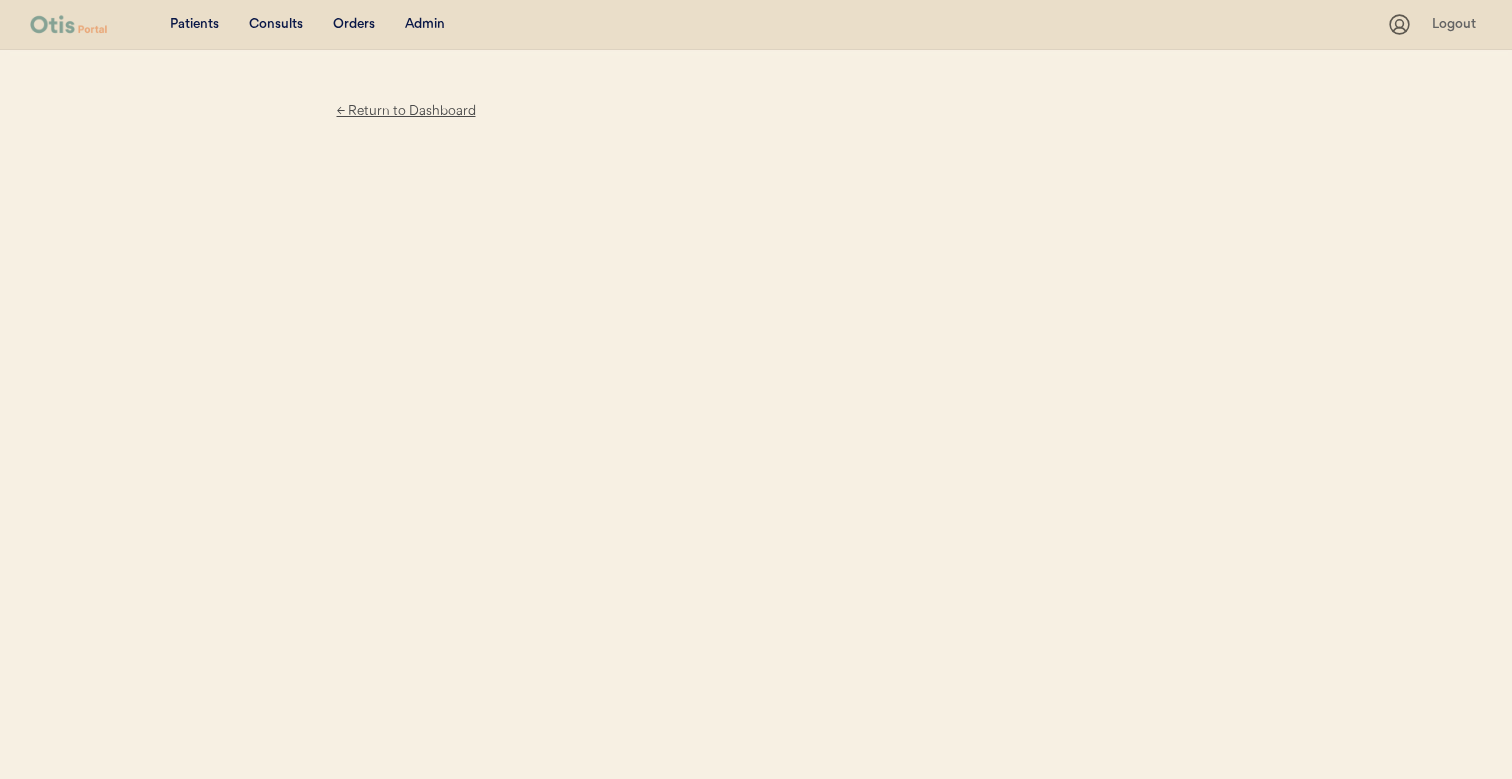 scroll, scrollTop: 0, scrollLeft: 0, axis: both 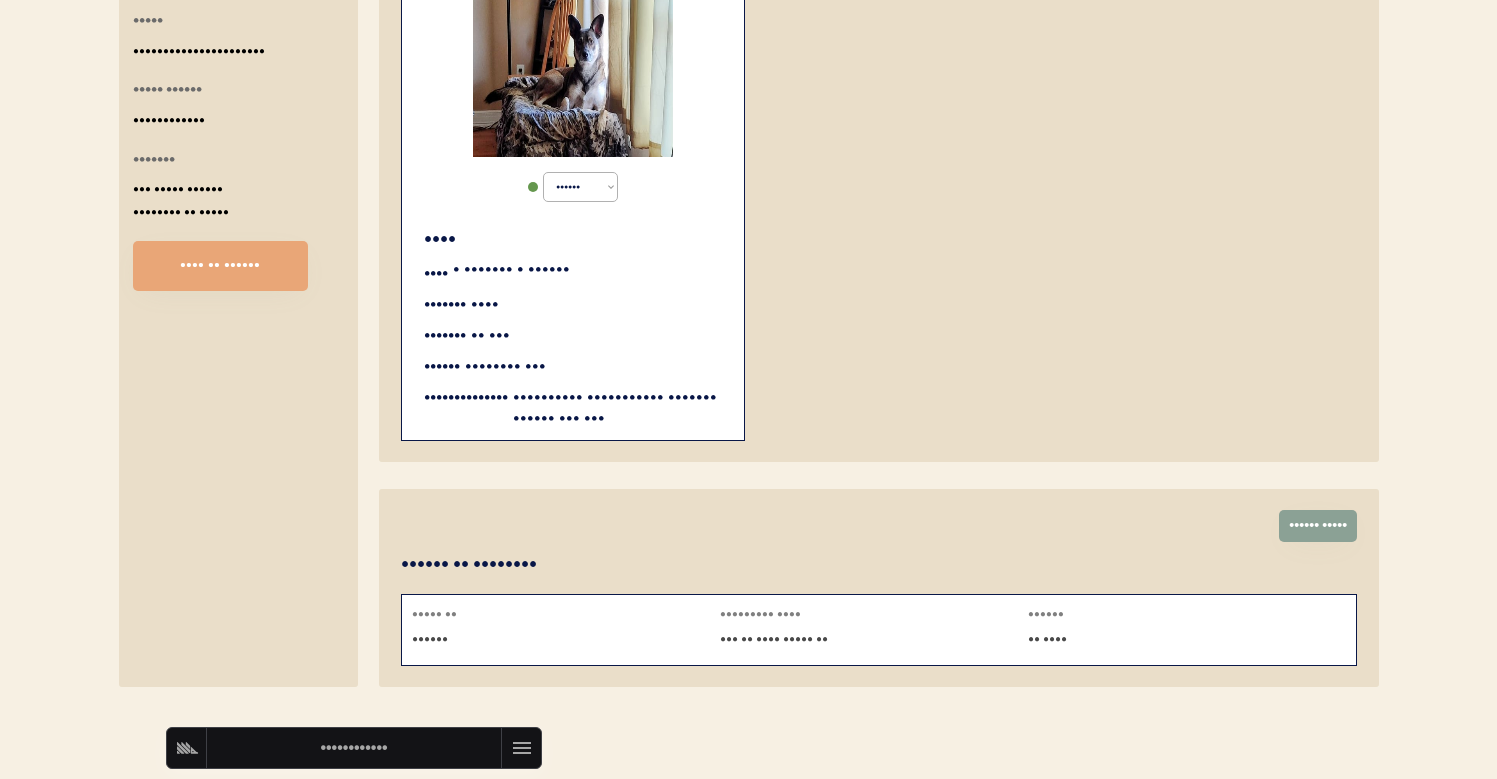 click on "••• •• •••• ••••• ••" at bounding box center (874, 640) 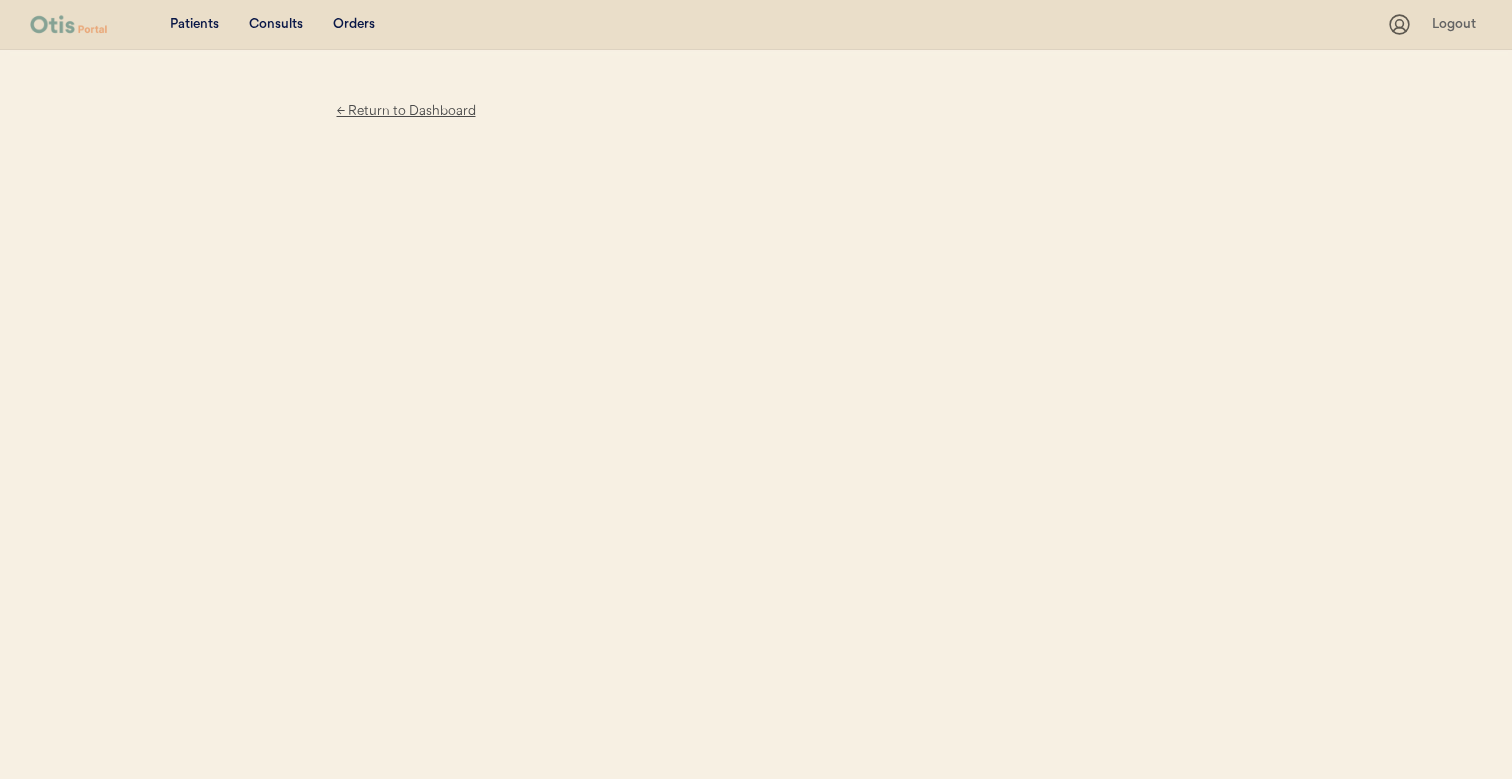 scroll, scrollTop: 0, scrollLeft: 0, axis: both 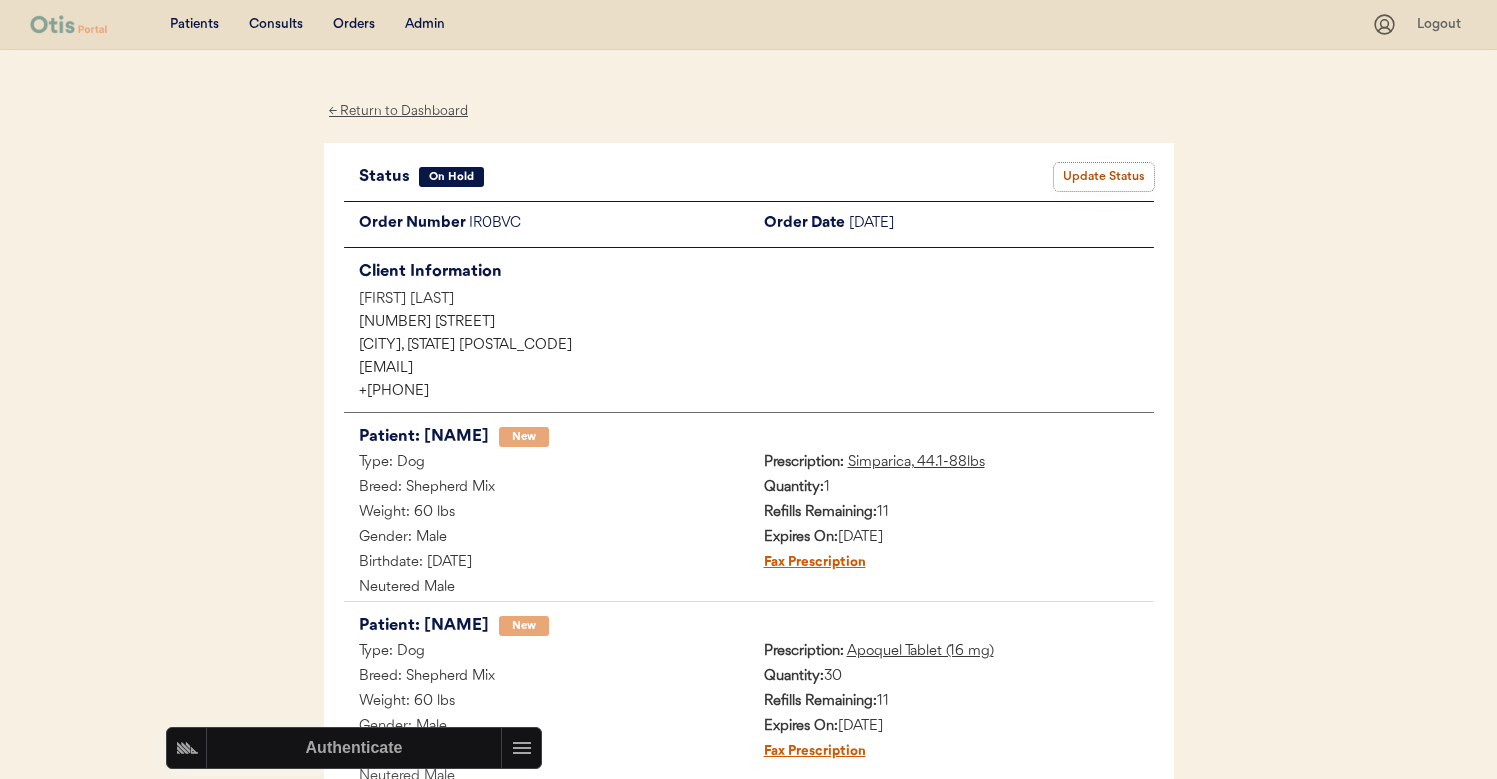 click on "Update Status" at bounding box center (1104, 177) 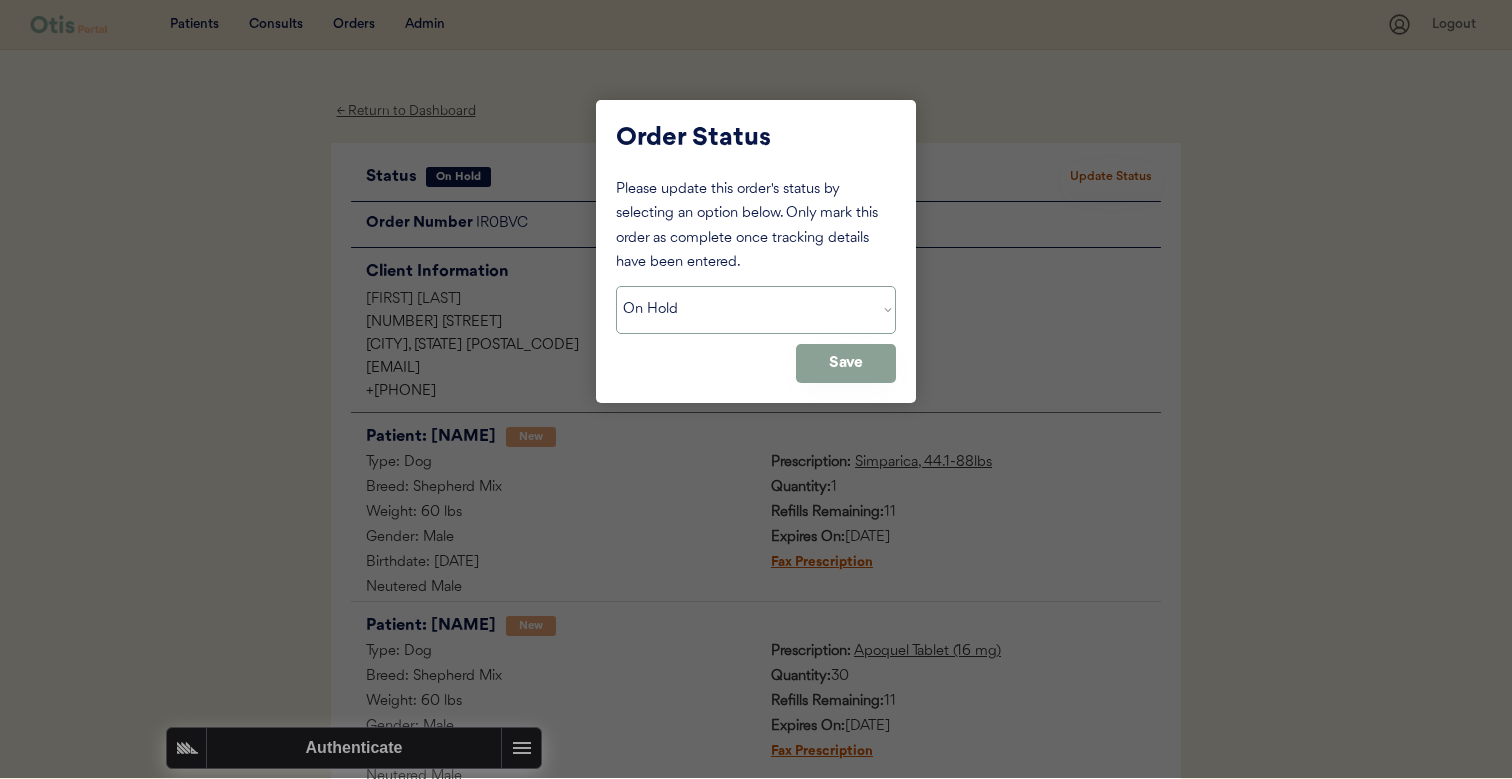 click on "Status On Hold New In Progress Complete Pending HW Consent Cancelled" at bounding box center (756, 310) 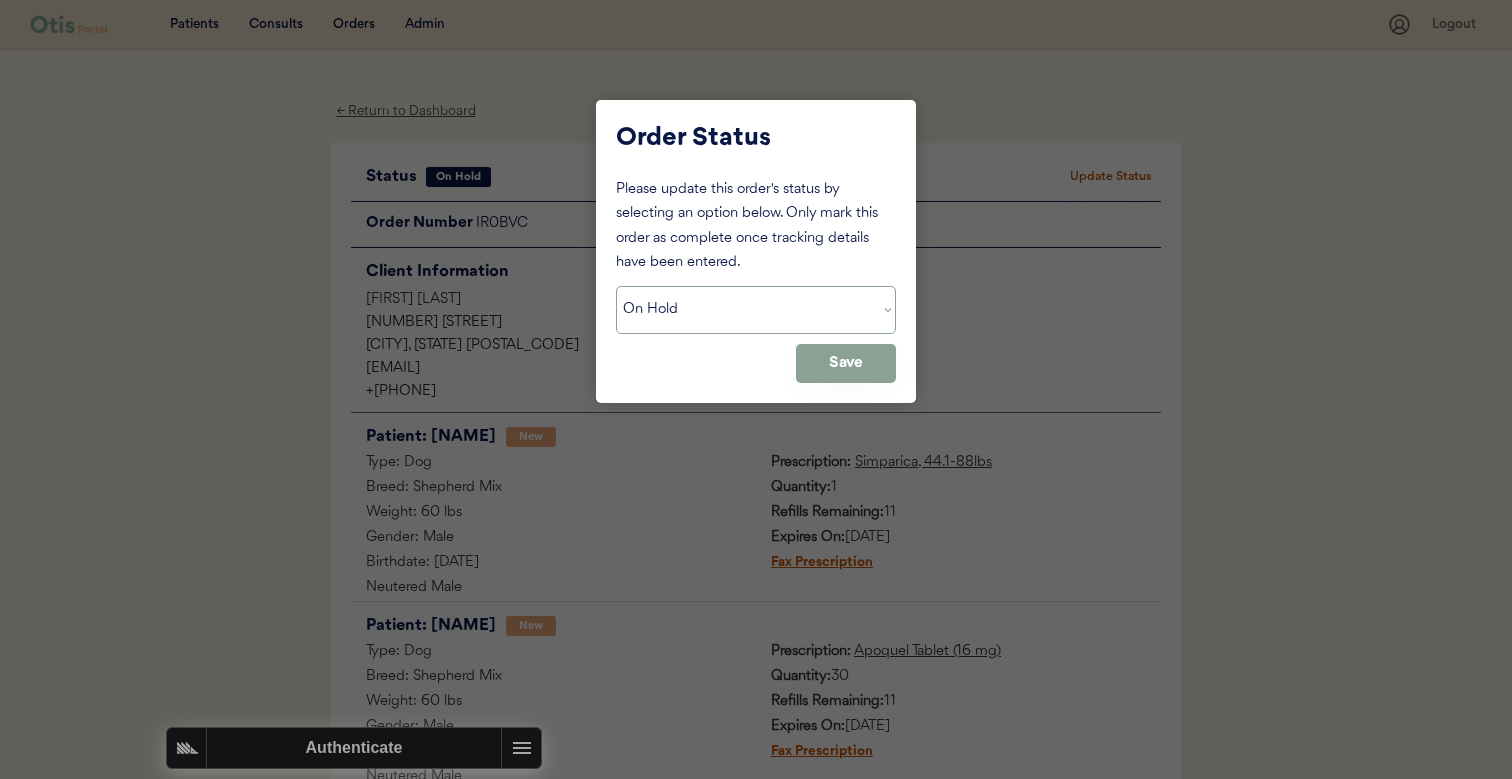select on ""new"" 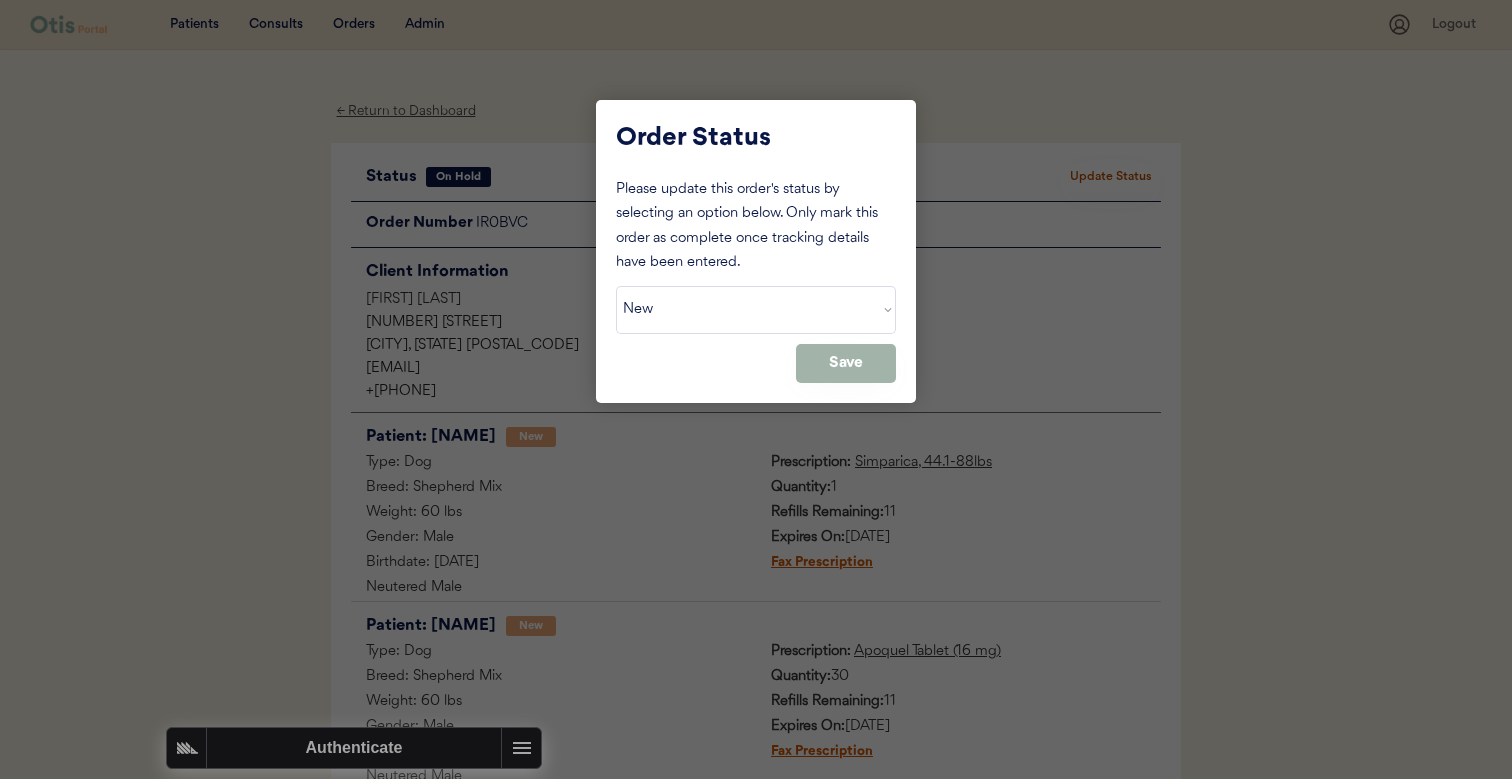 click on "Save" at bounding box center (846, 363) 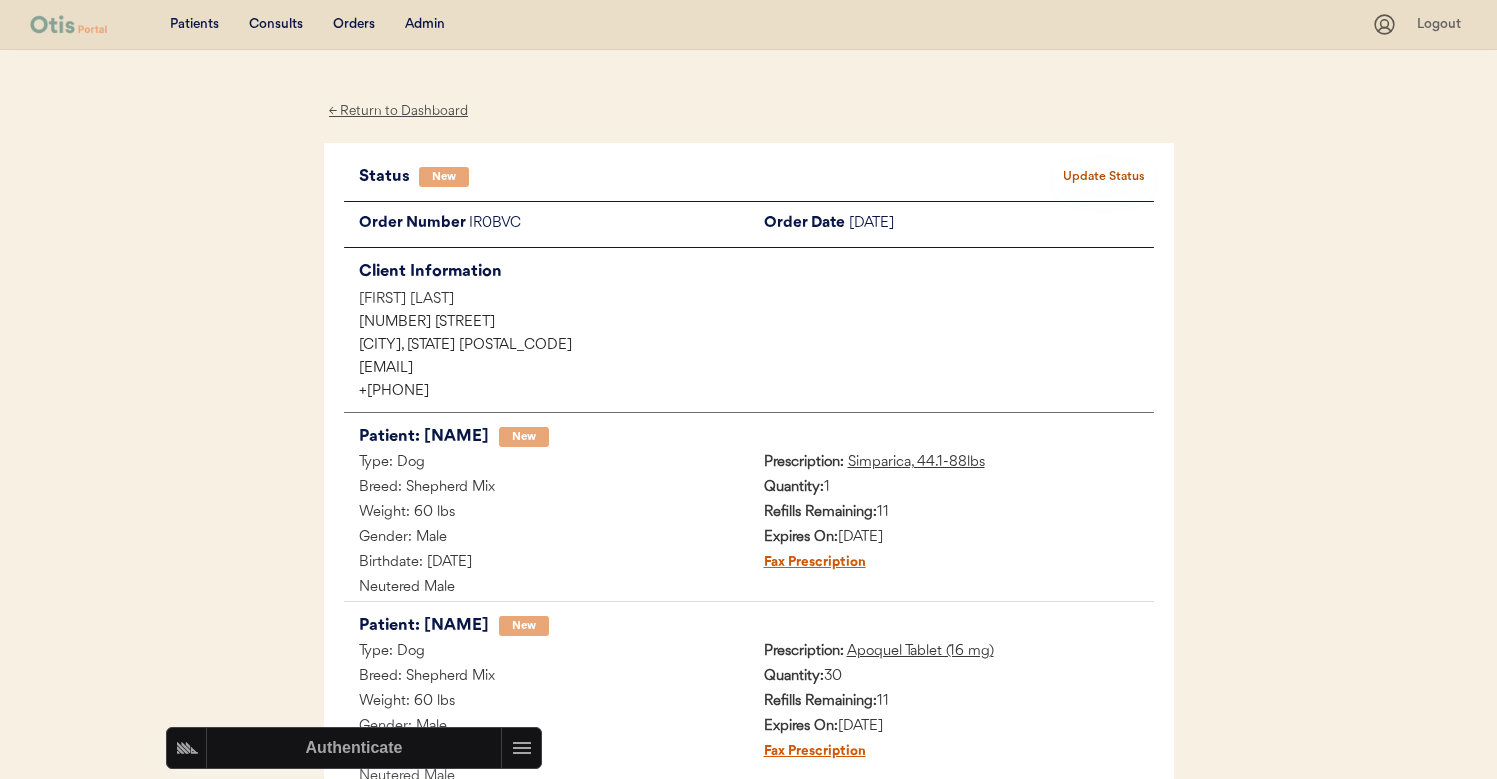 click on "IR0BVC" at bounding box center [609, 224] 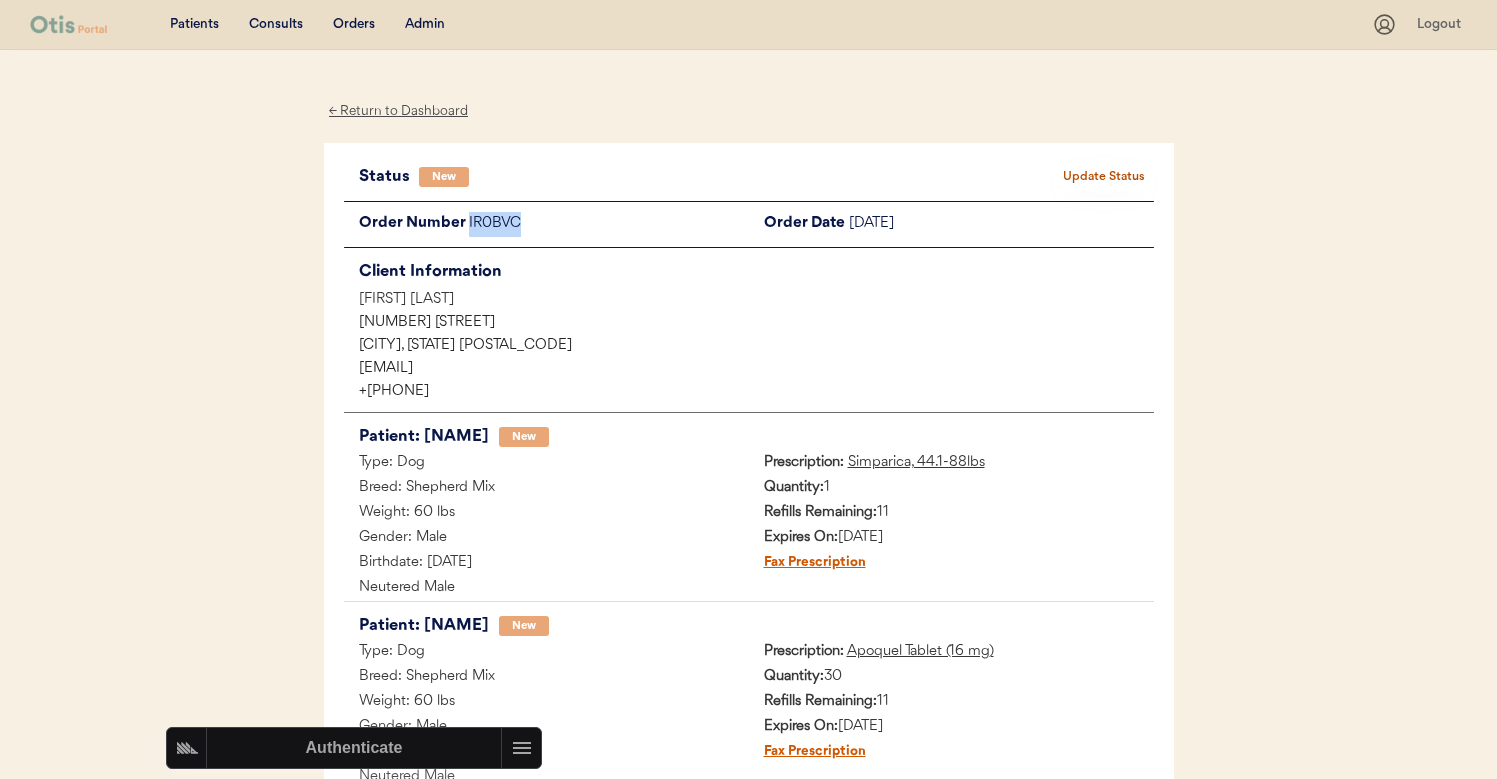 copy on "IR0BVC" 